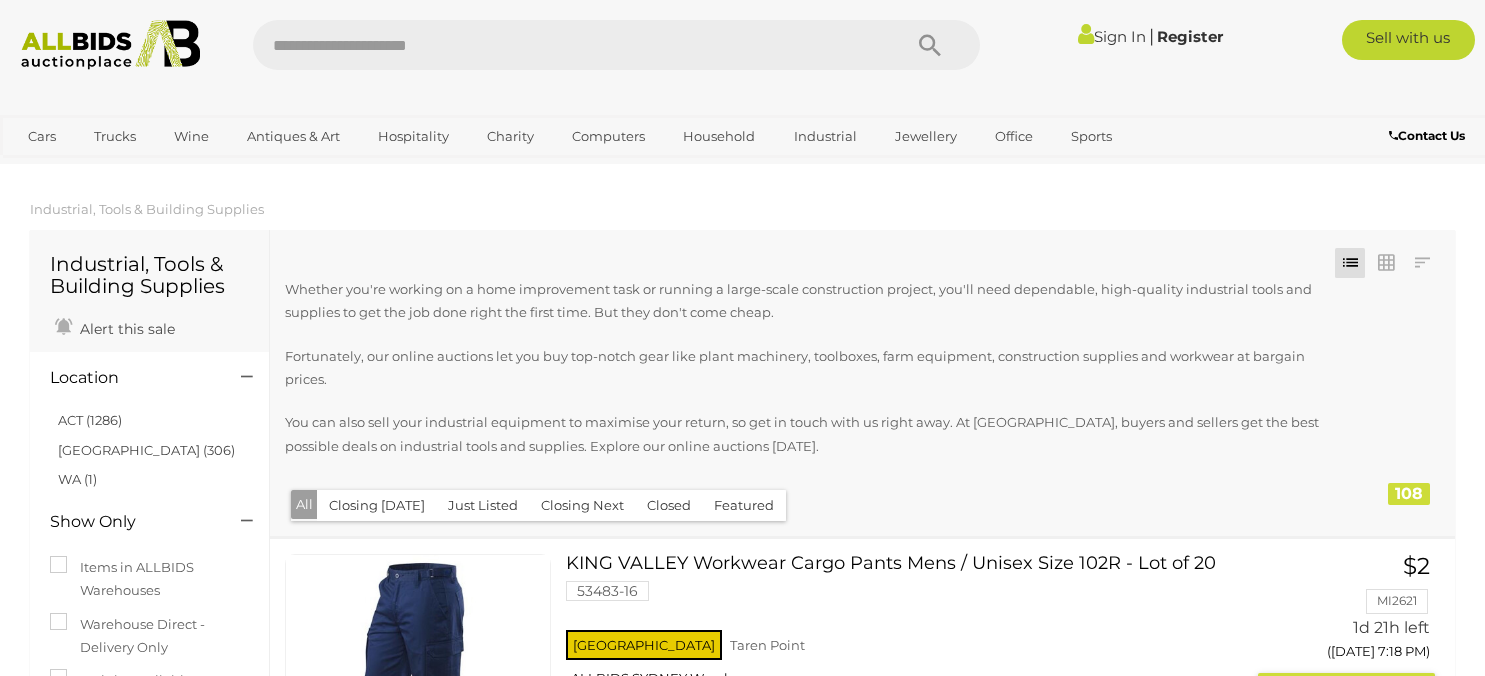 scroll, scrollTop: 0, scrollLeft: 0, axis: both 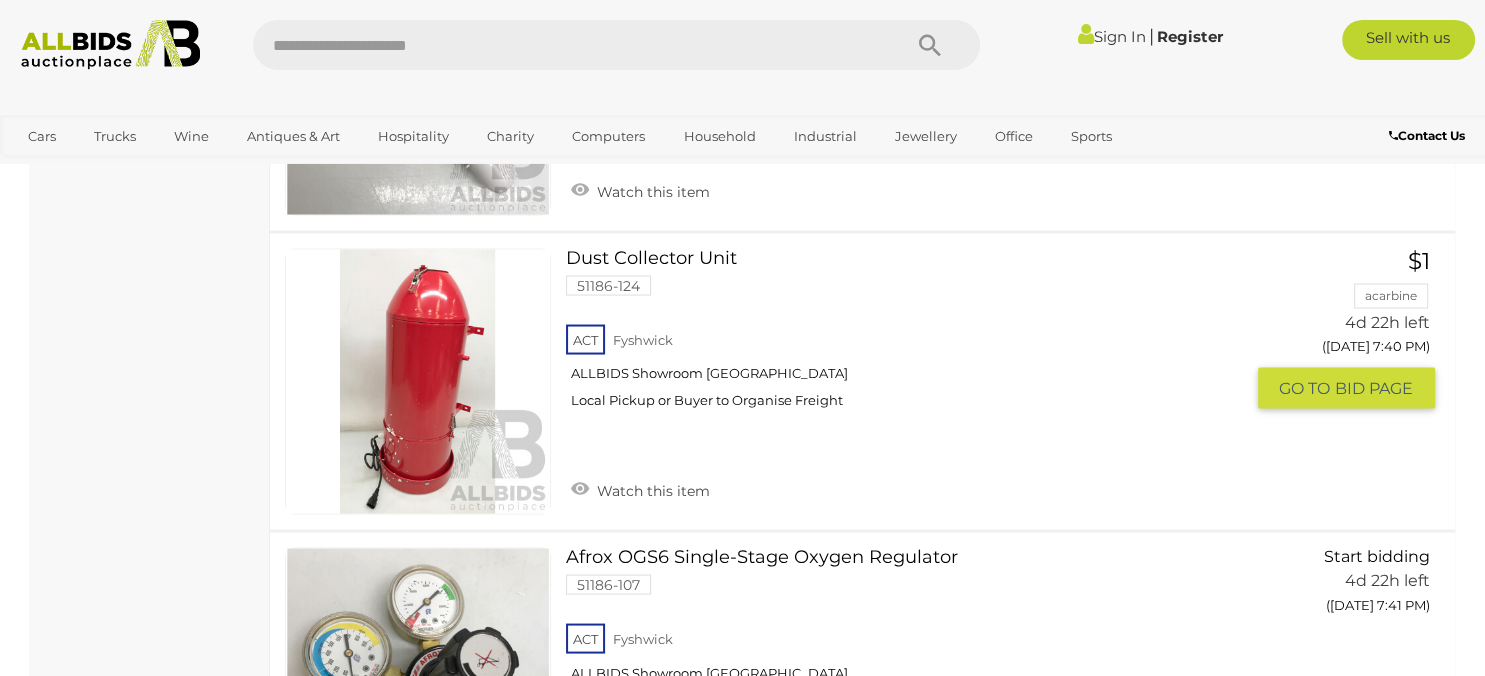 click on "Dust Collector Unit
51186-124
ACT
Fyshwick ALLBIDS Showroom Fyshwick" at bounding box center (911, 336) 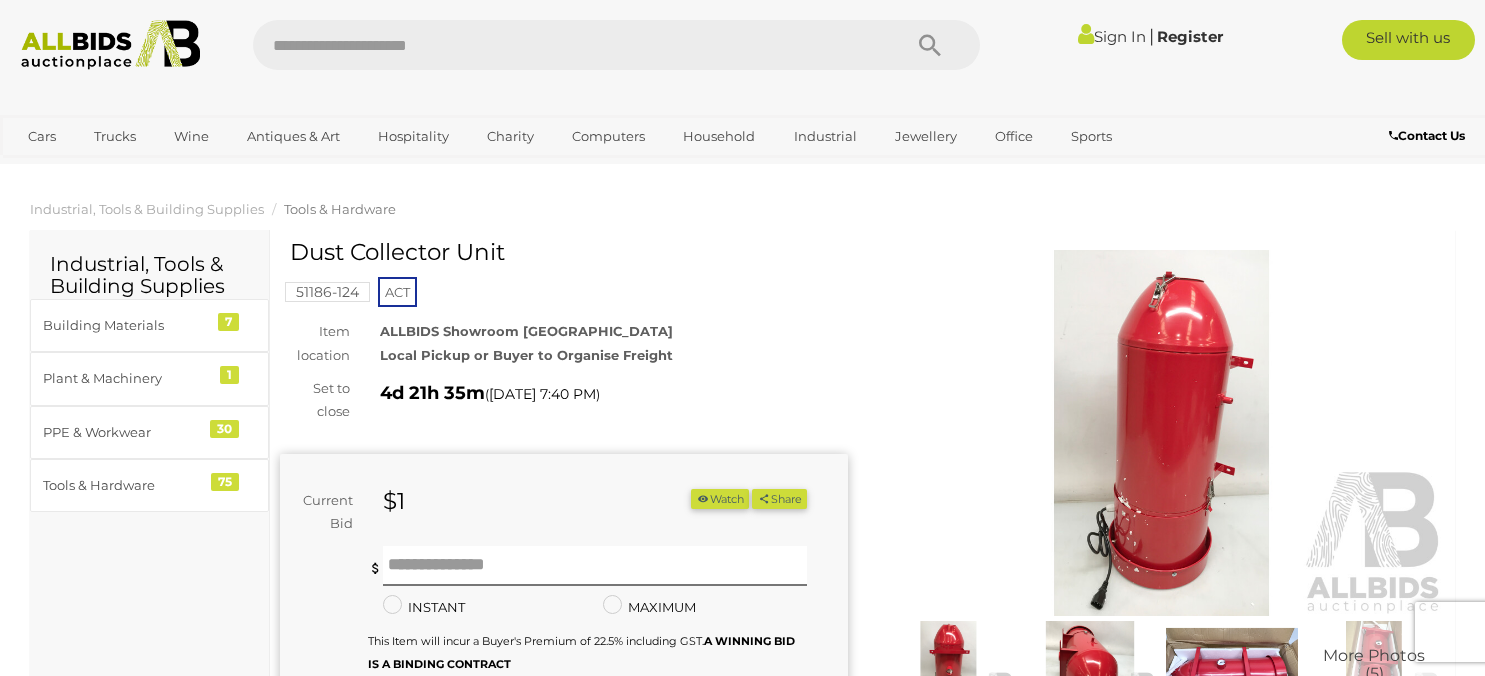 scroll, scrollTop: 0, scrollLeft: 0, axis: both 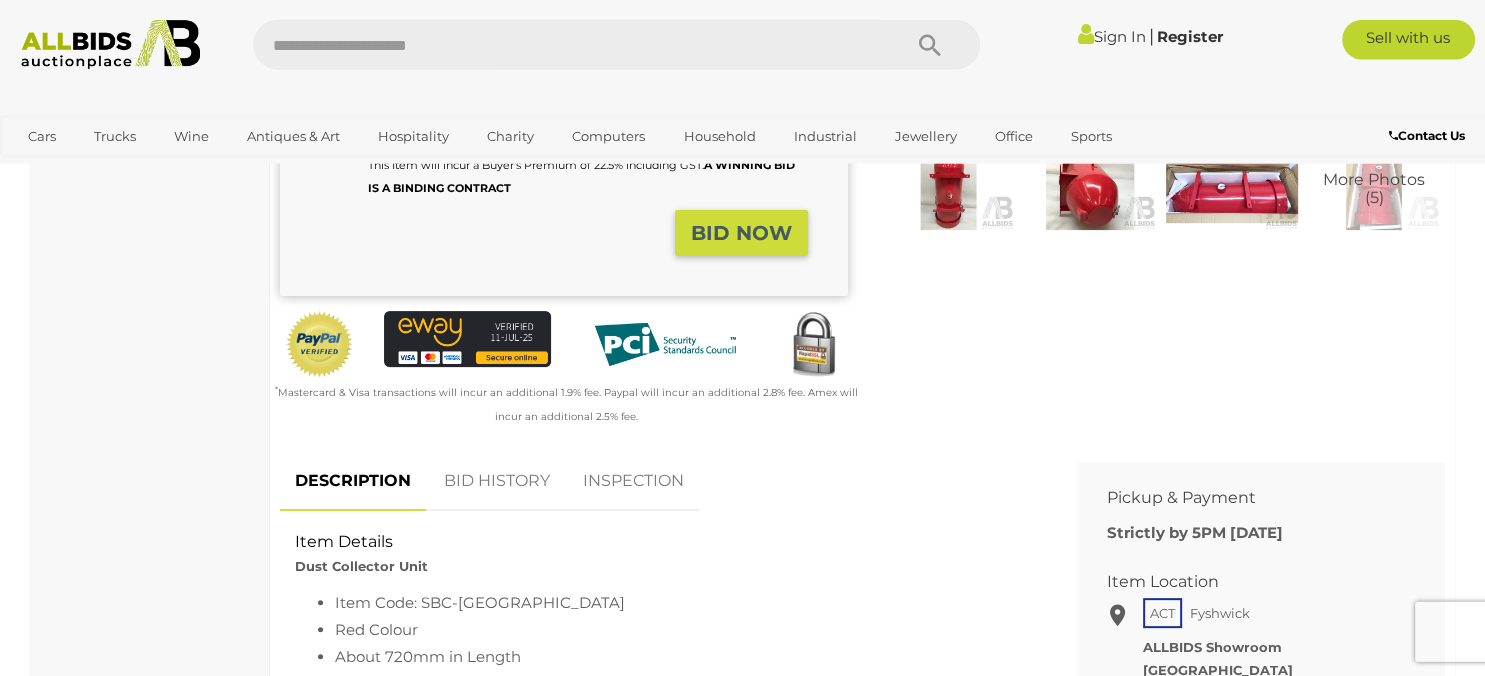 click at bounding box center (1232, 187) 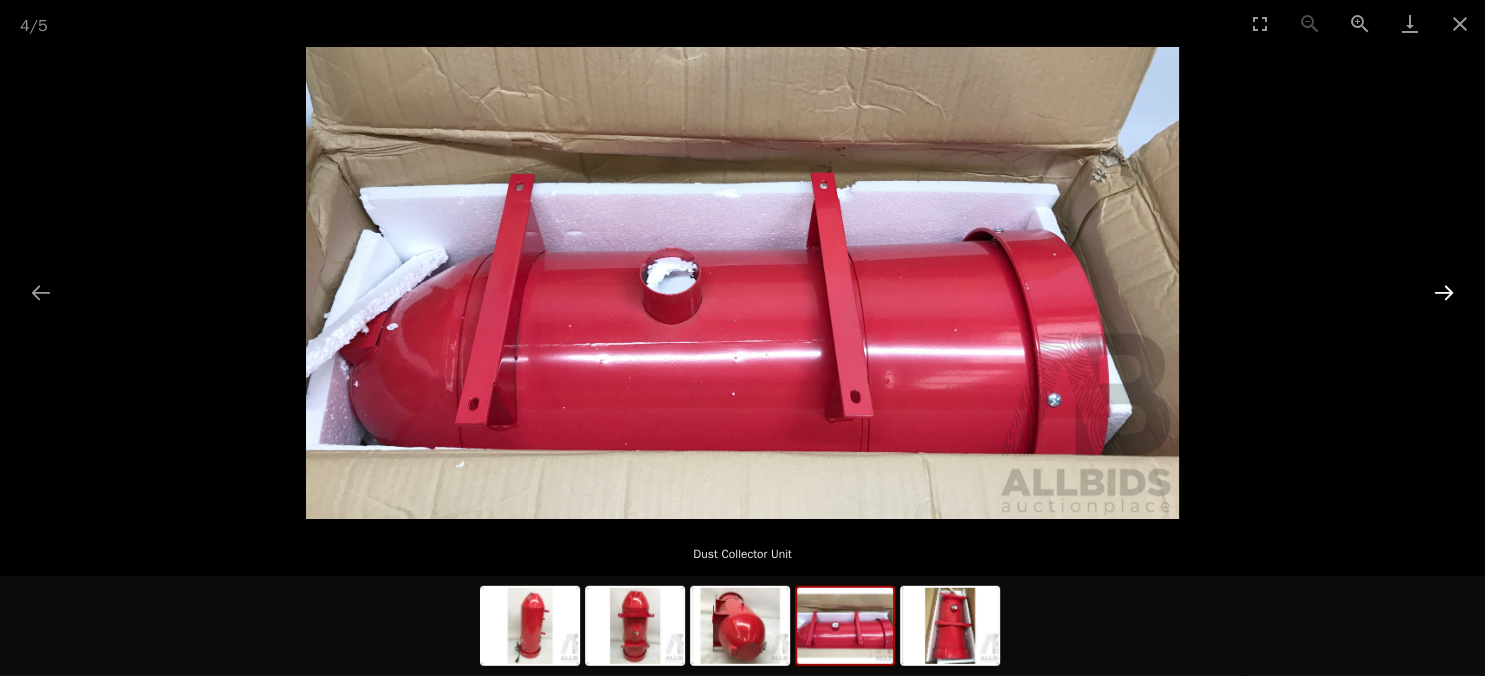 click at bounding box center (1444, 292) 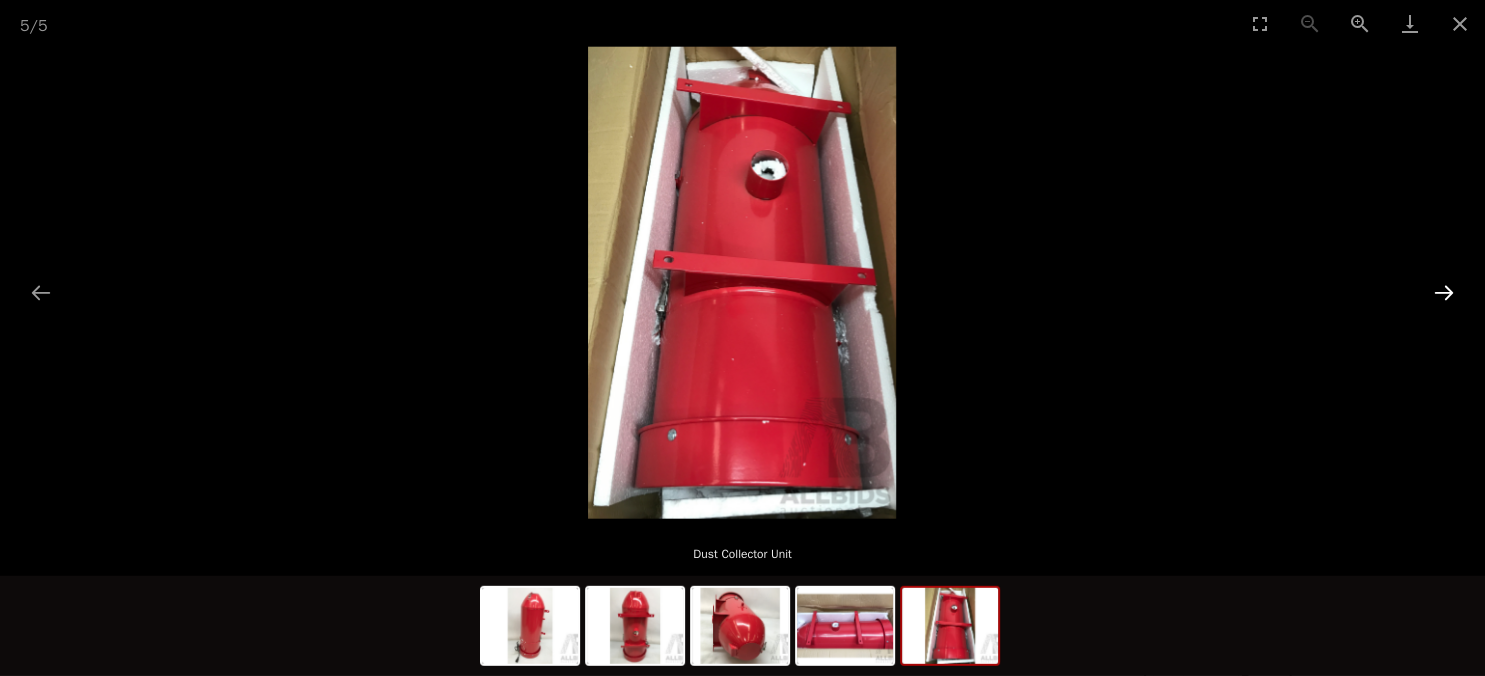 click at bounding box center (1444, 292) 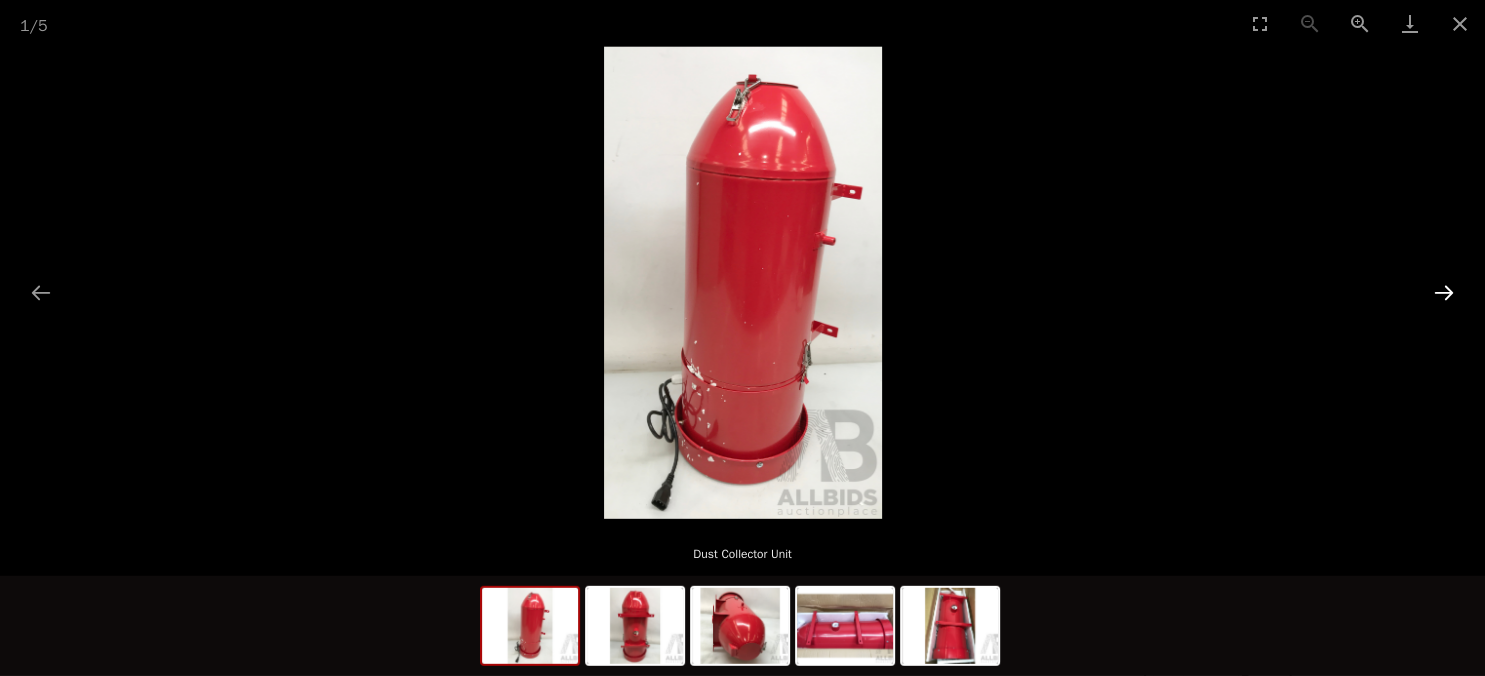 click at bounding box center (1444, 292) 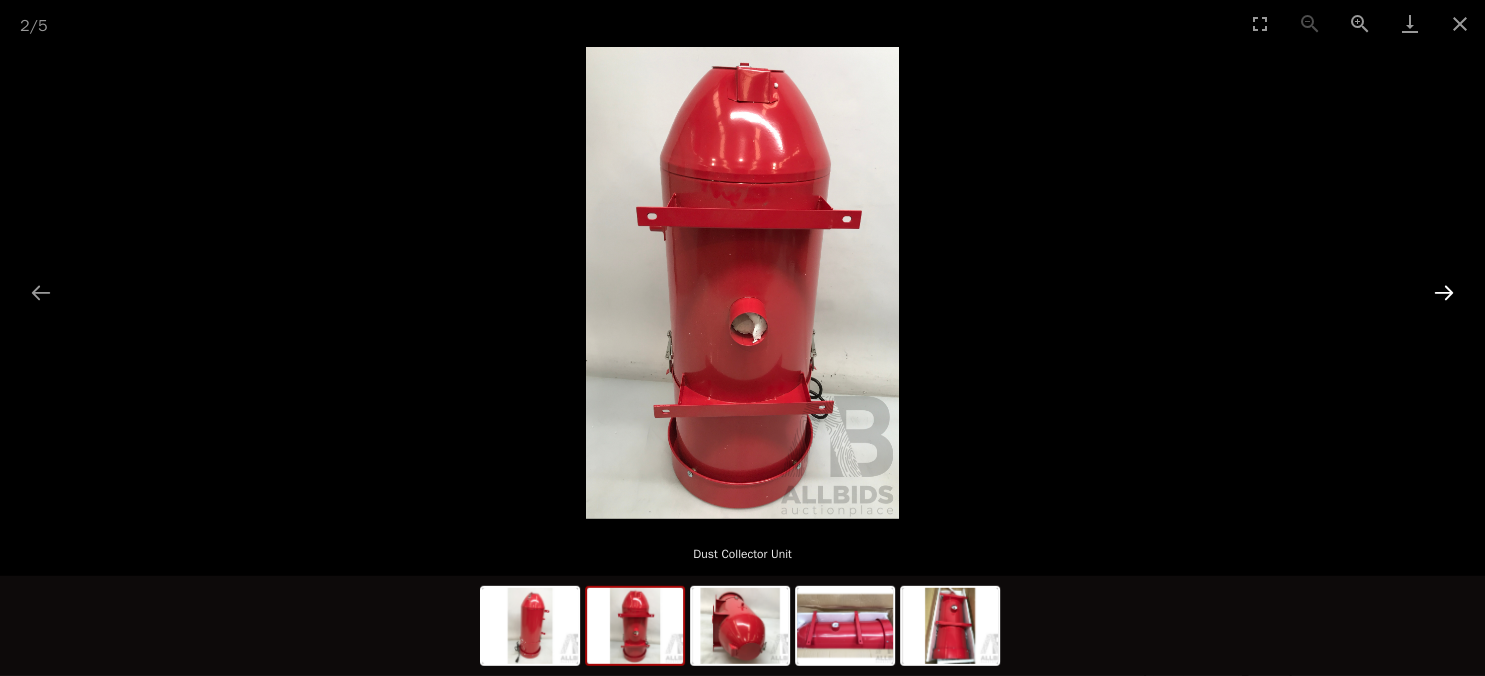 click at bounding box center (1444, 292) 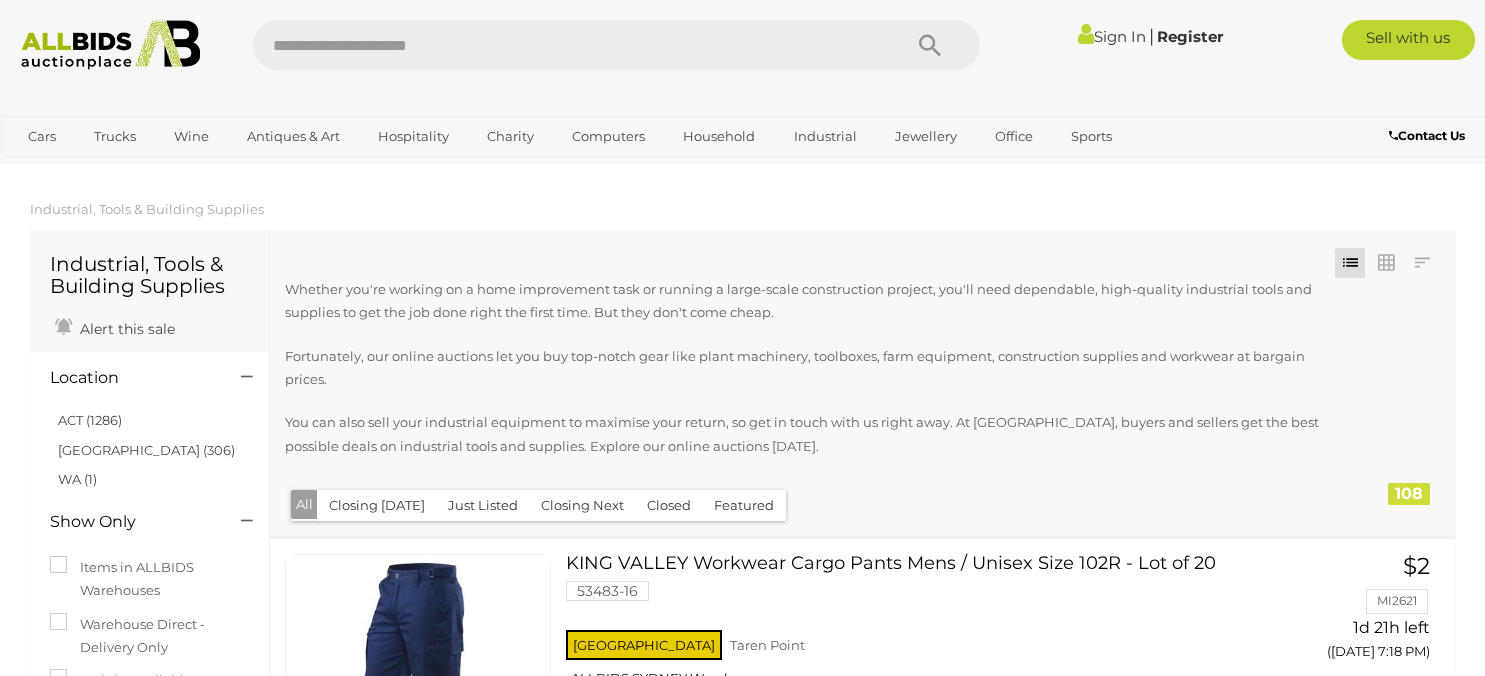 scroll, scrollTop: 11184, scrollLeft: 0, axis: vertical 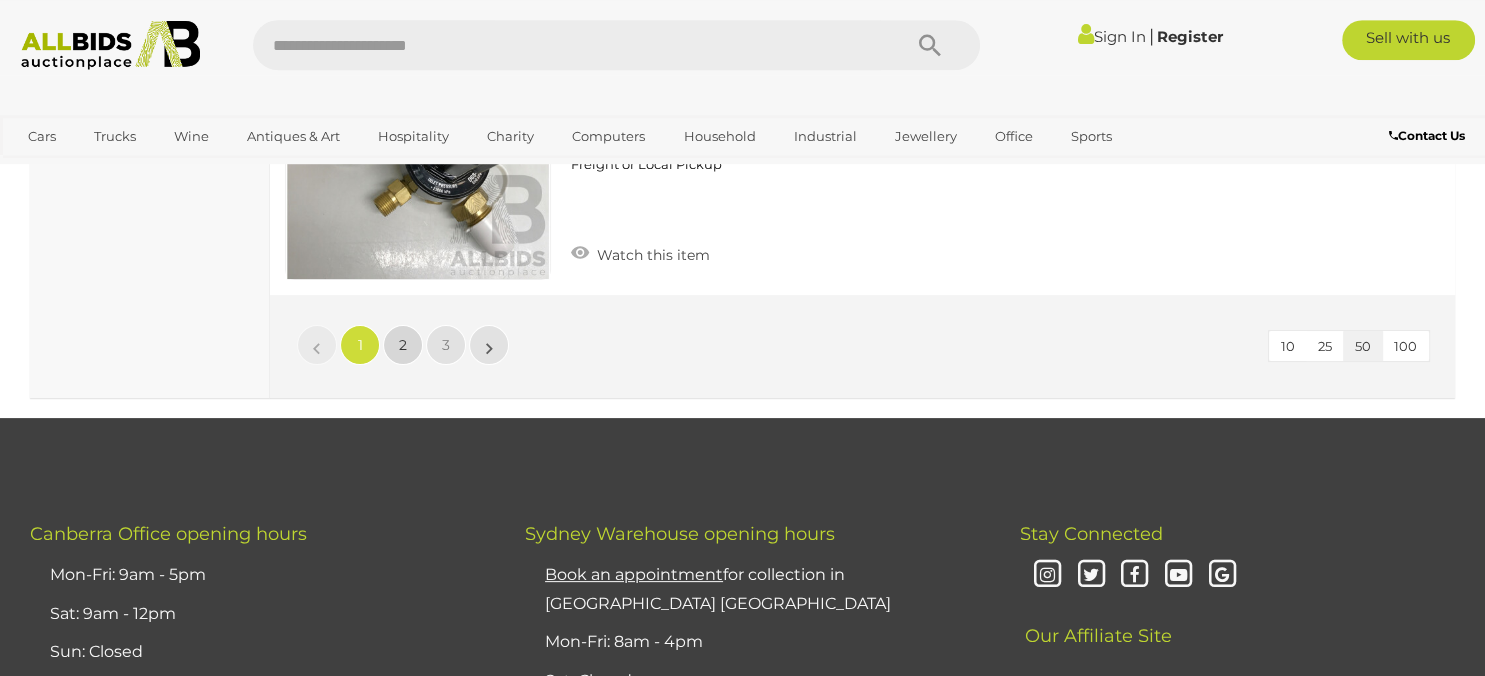 click on "2" at bounding box center (403, 345) 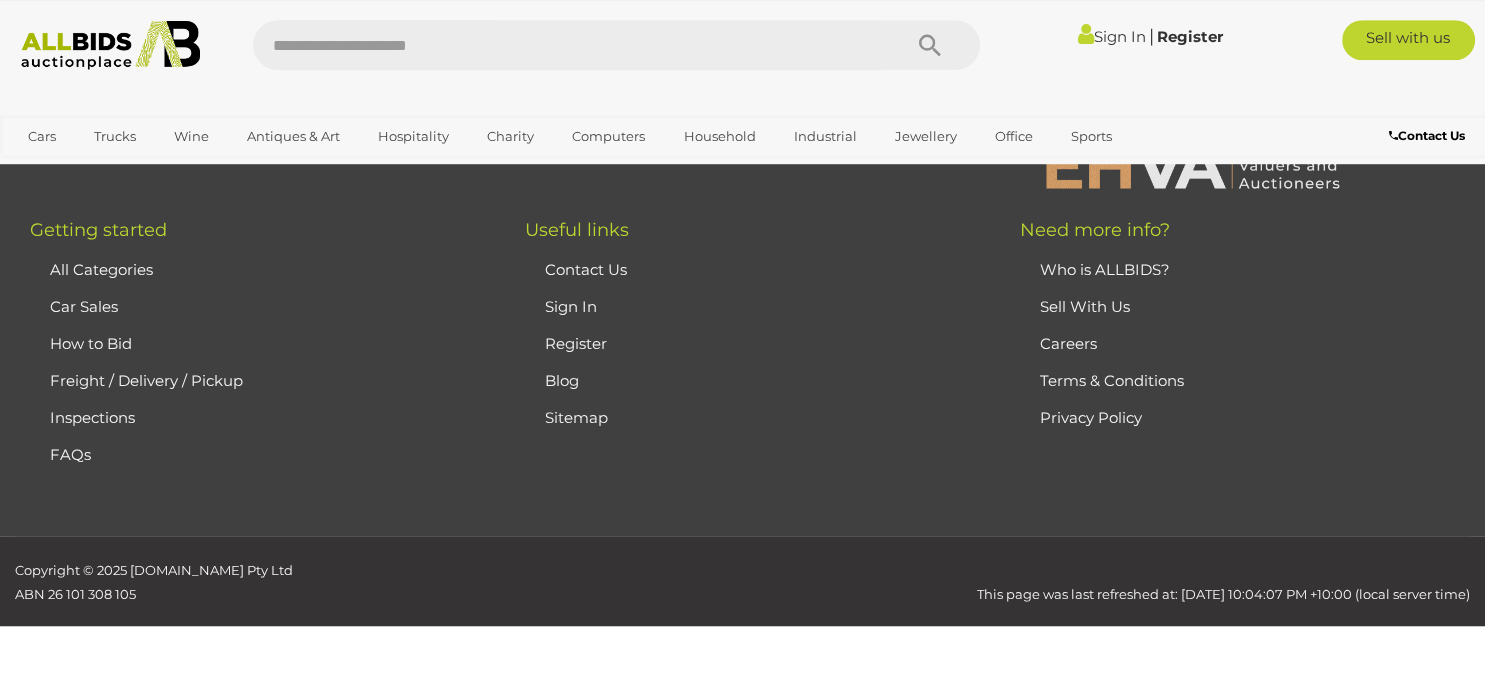 scroll, scrollTop: 337, scrollLeft: 0, axis: vertical 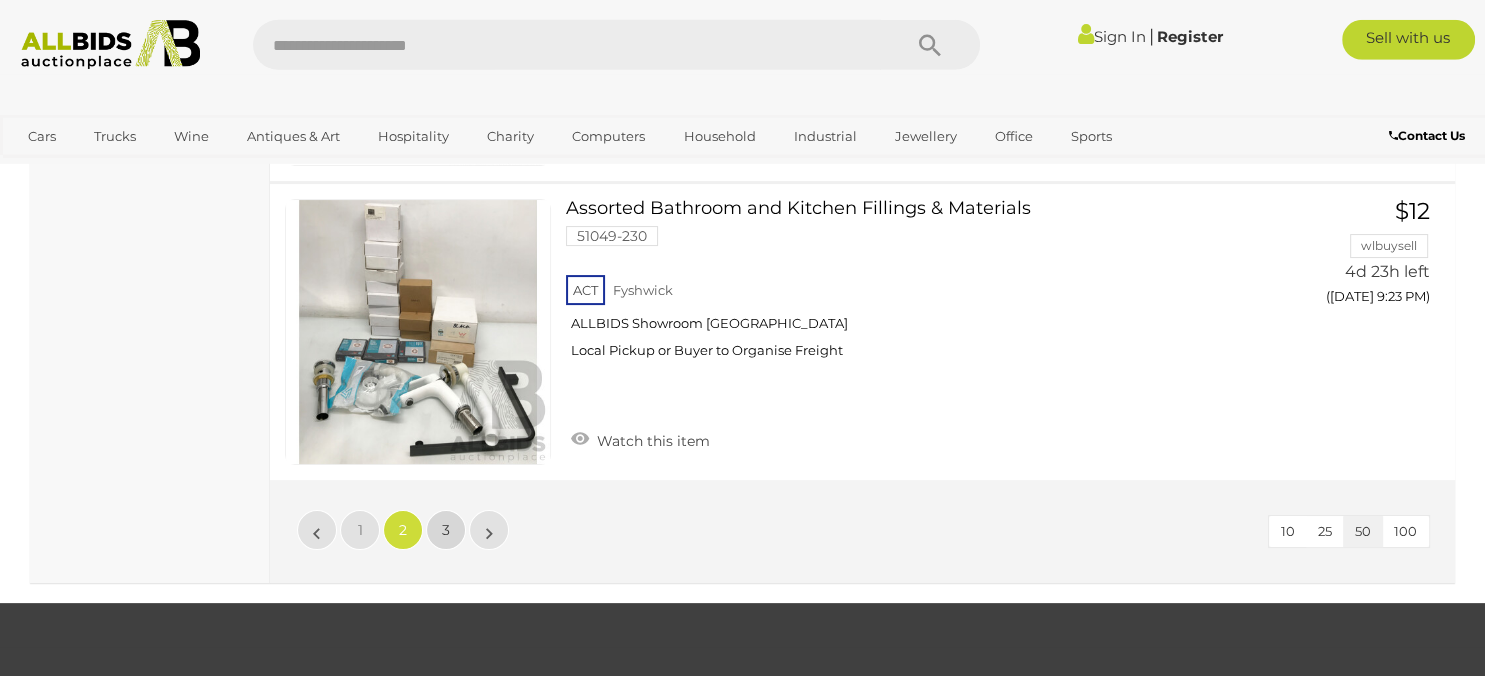 click on "3" at bounding box center (446, 530) 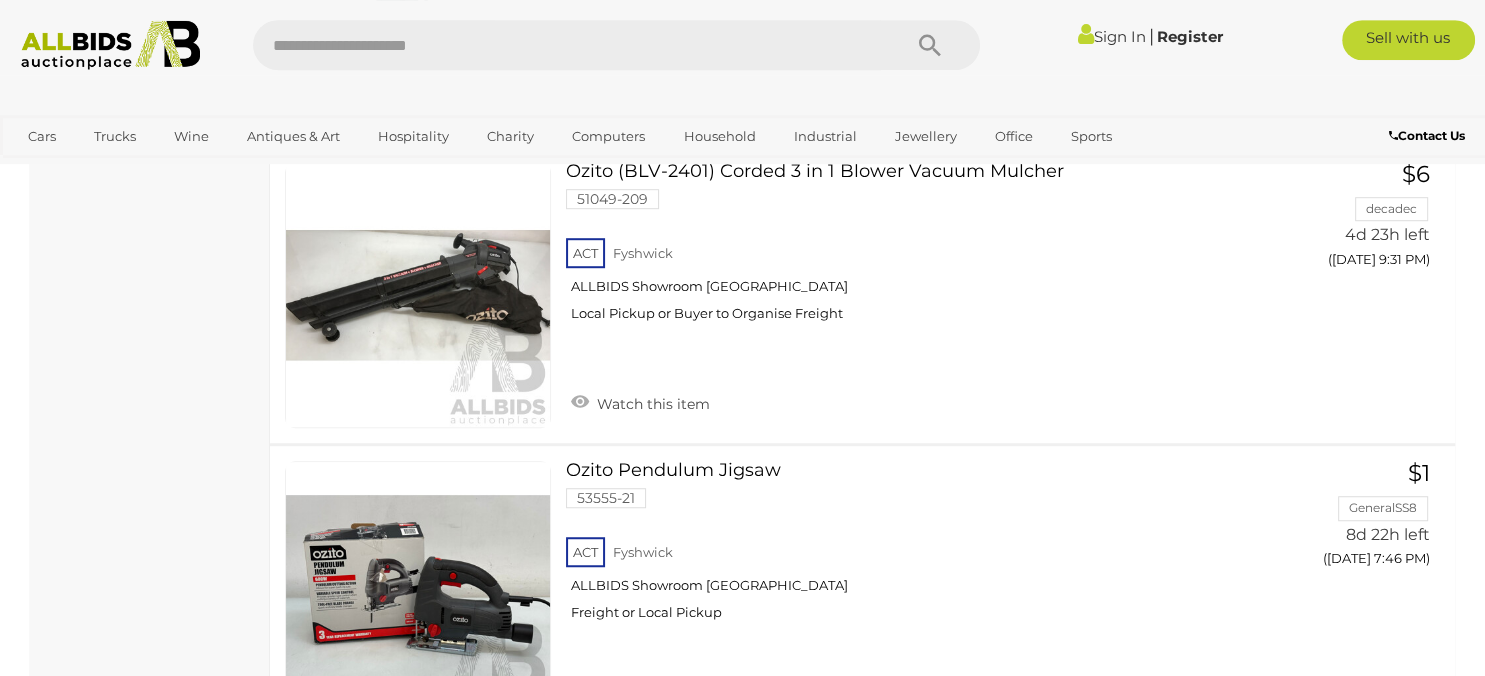 scroll, scrollTop: 813, scrollLeft: 0, axis: vertical 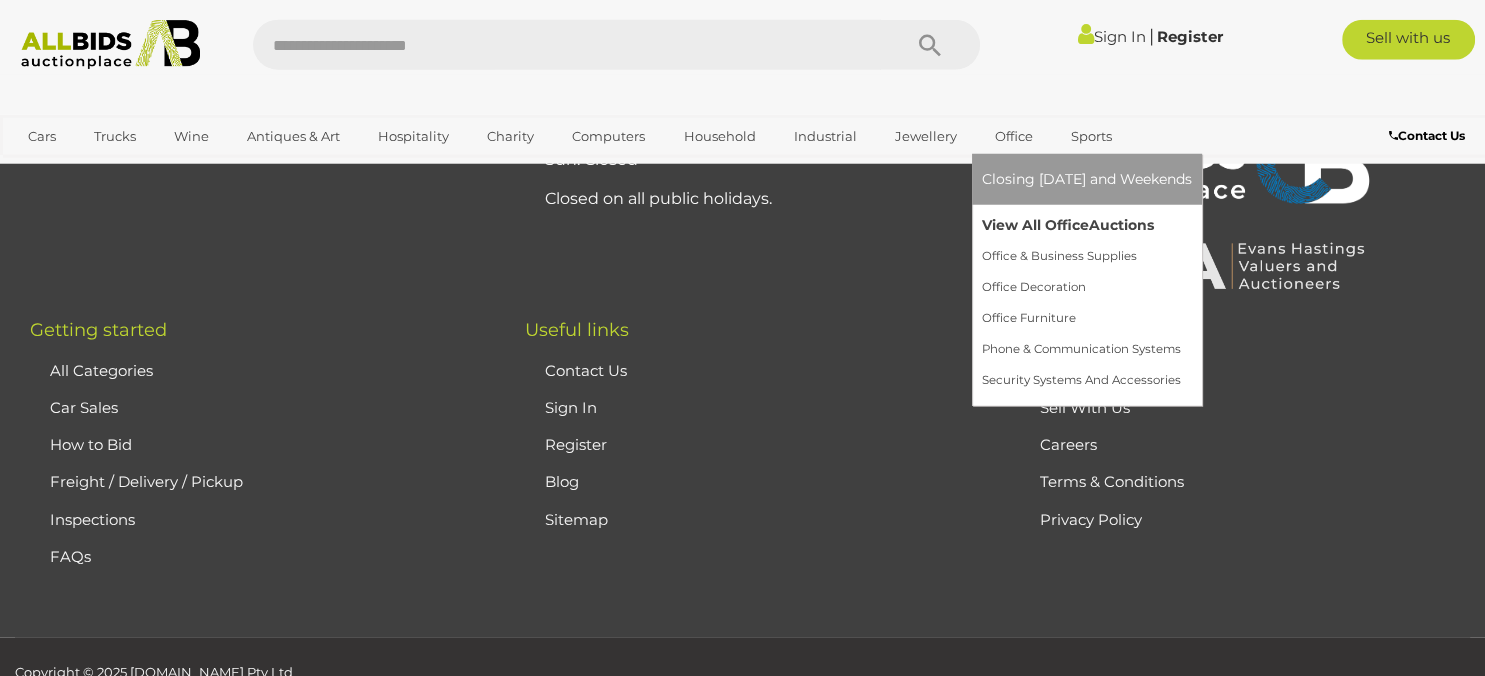 click on "View All Office  Auctions" at bounding box center (1087, 225) 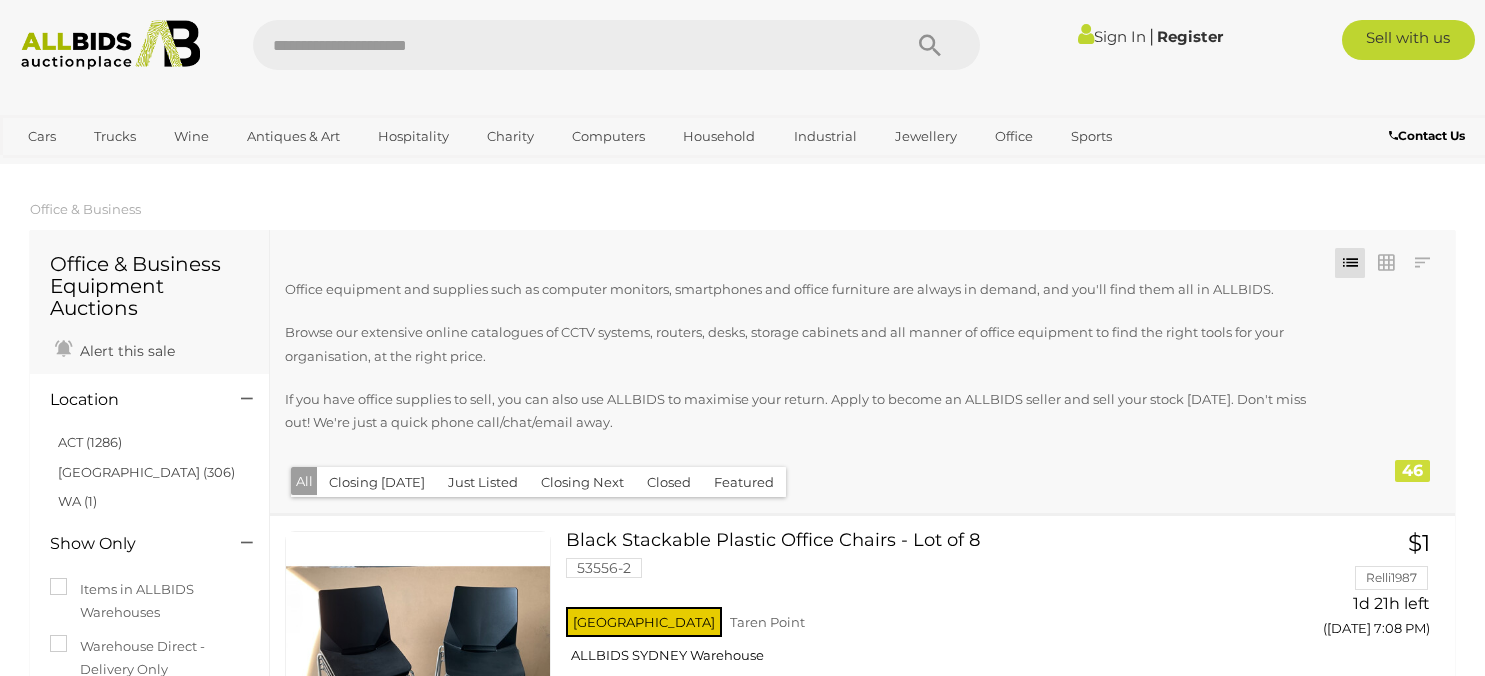 scroll, scrollTop: 0, scrollLeft: 0, axis: both 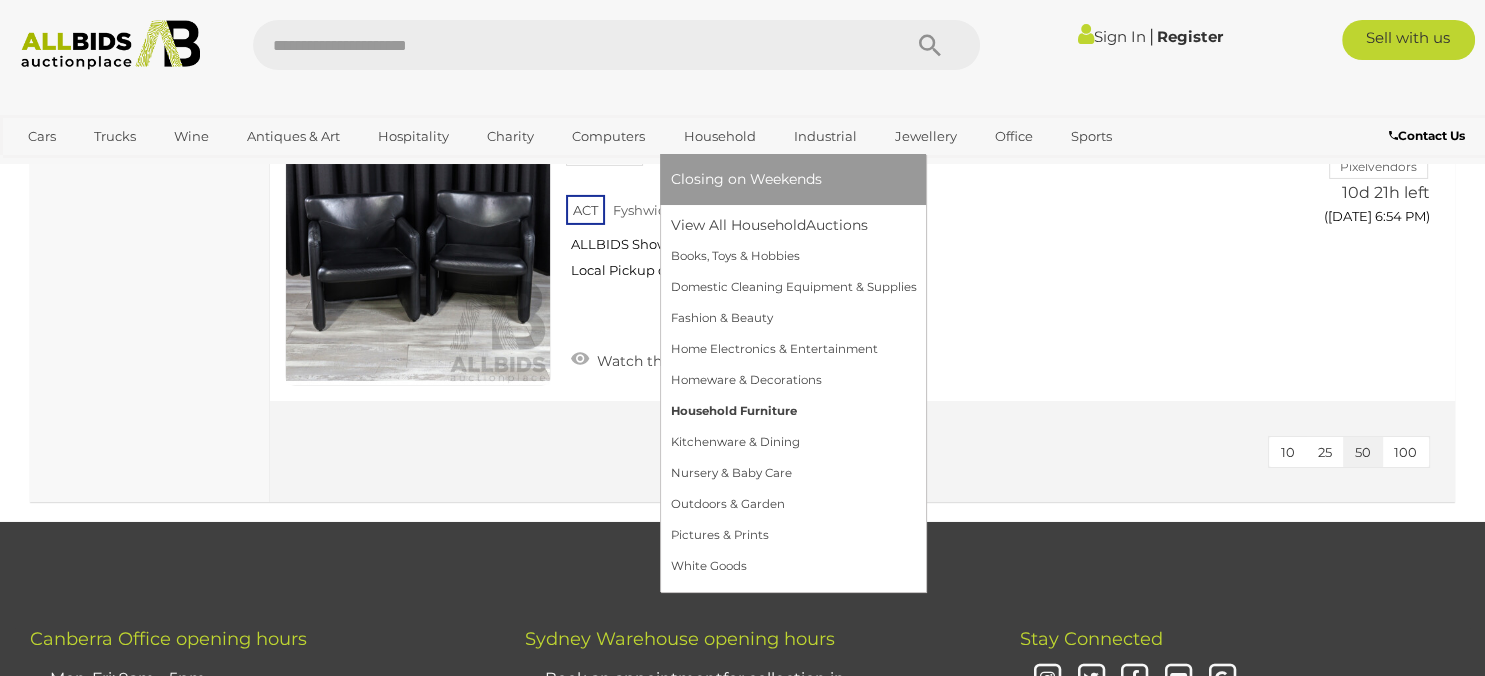 click on "Household Furniture" at bounding box center [793, 411] 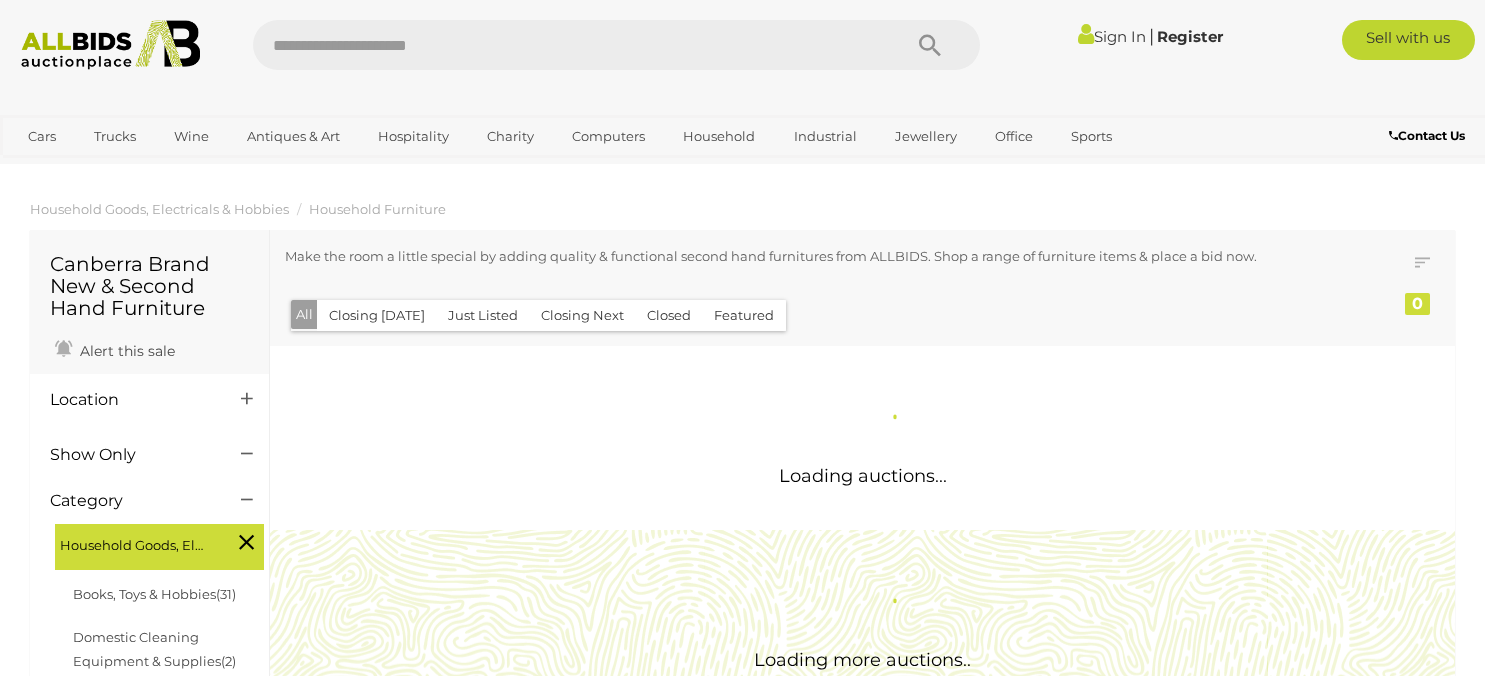 scroll, scrollTop: 0, scrollLeft: 0, axis: both 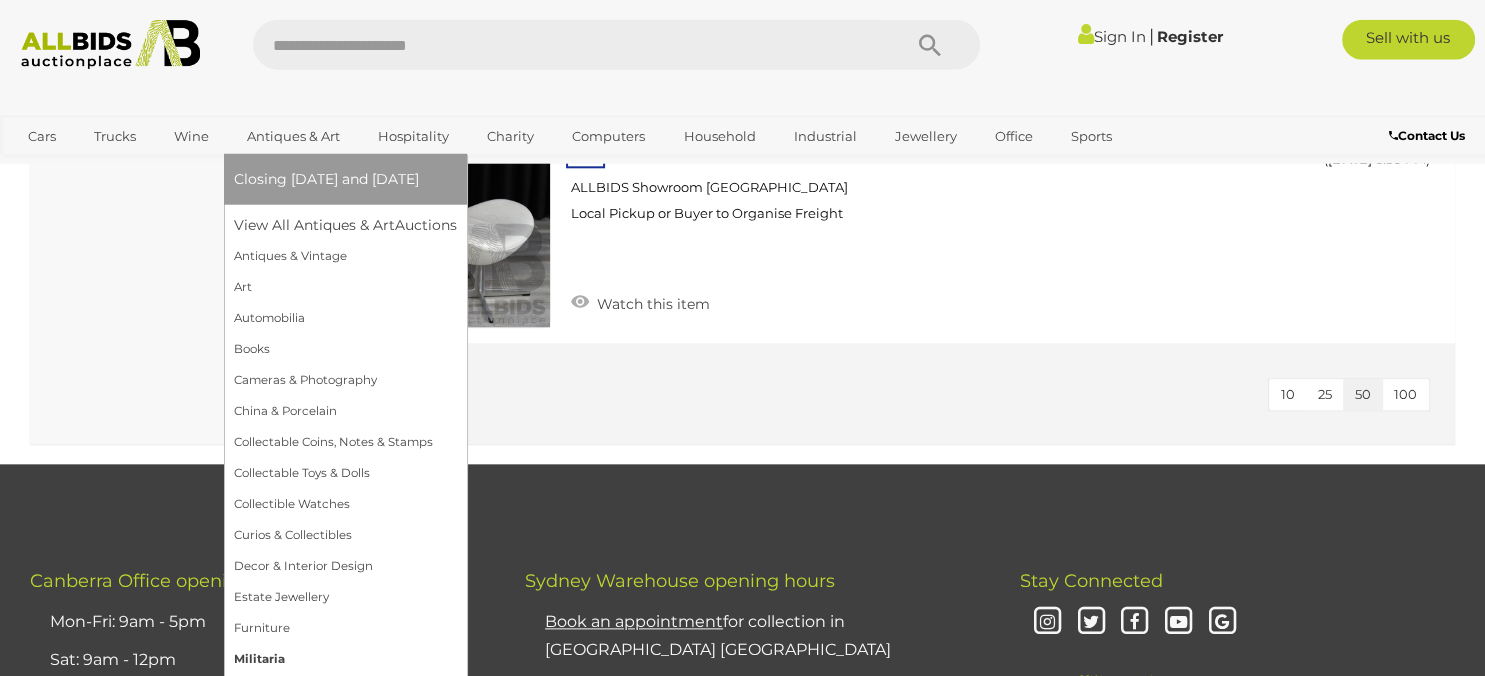 click on "Militaria" at bounding box center [345, 659] 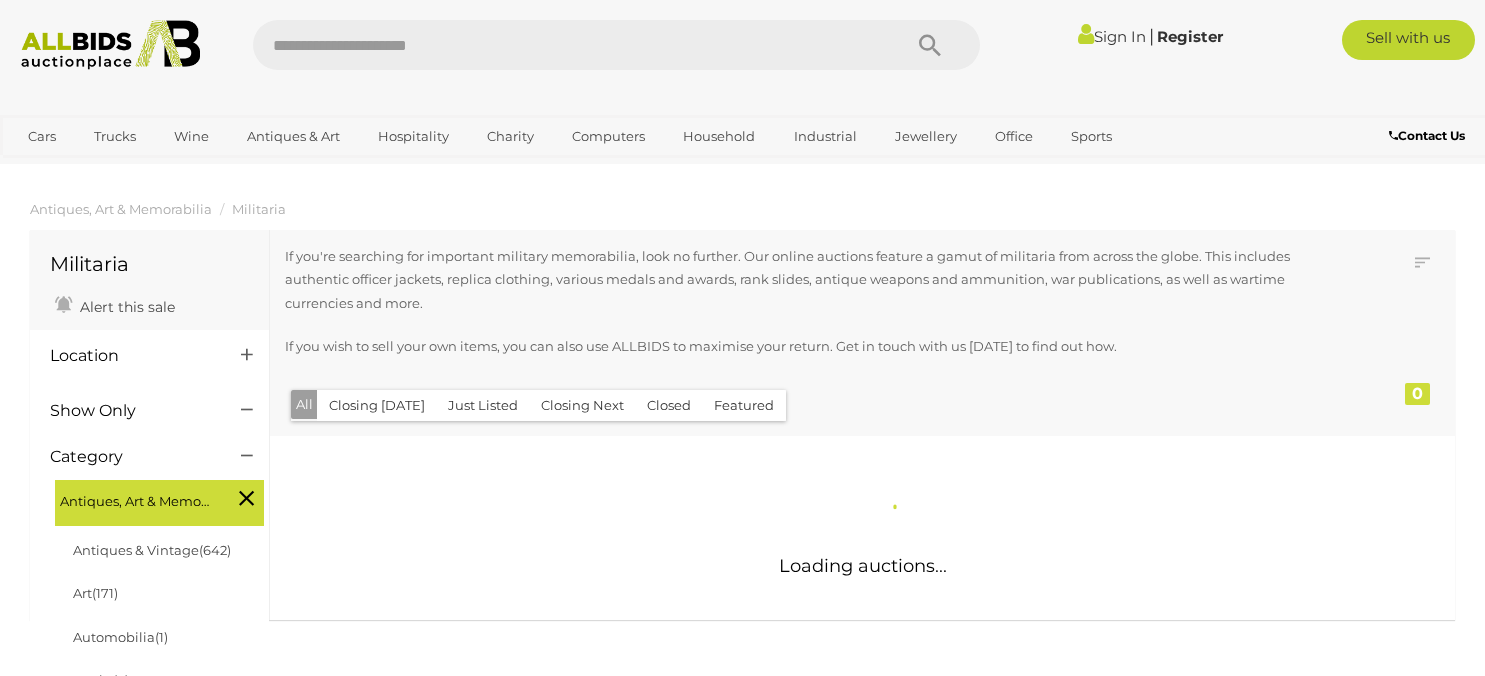 scroll, scrollTop: 0, scrollLeft: 0, axis: both 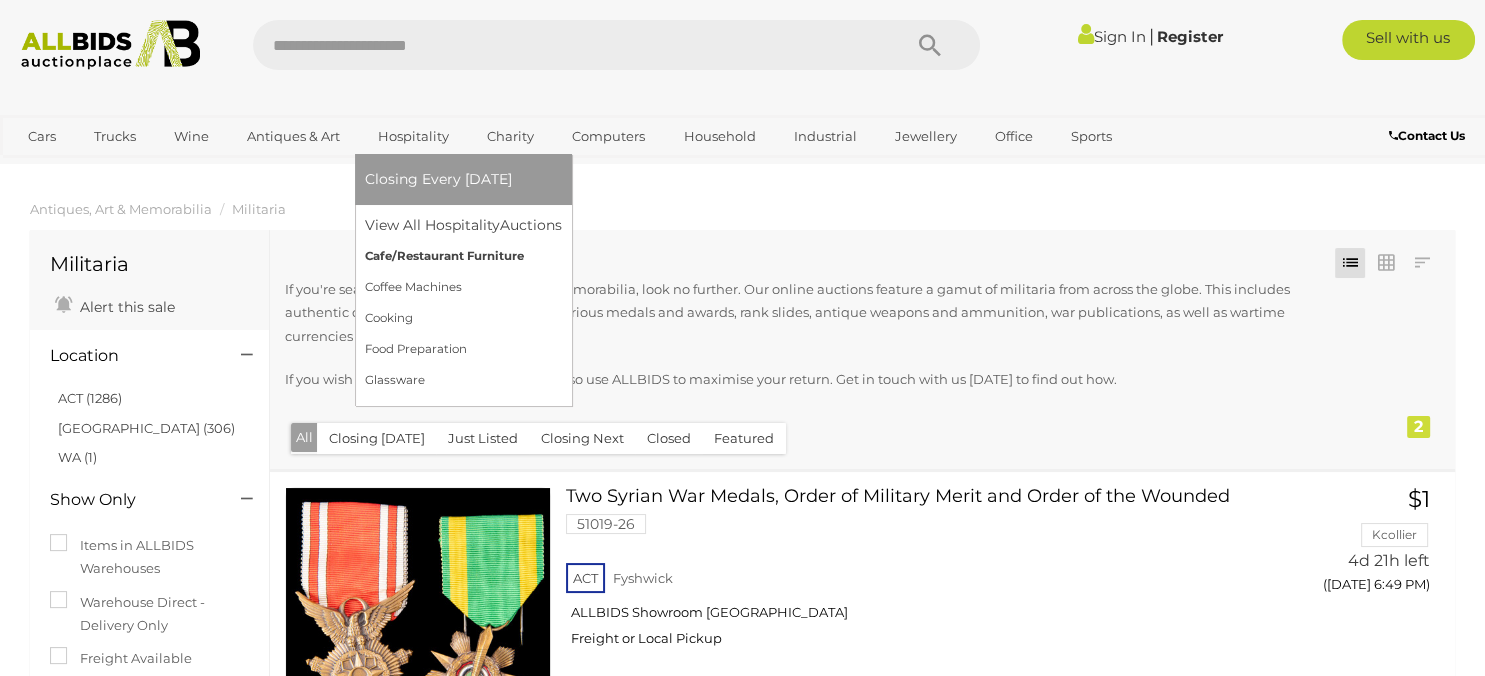 click on "Cafe/Restaurant Furniture" at bounding box center [463, 256] 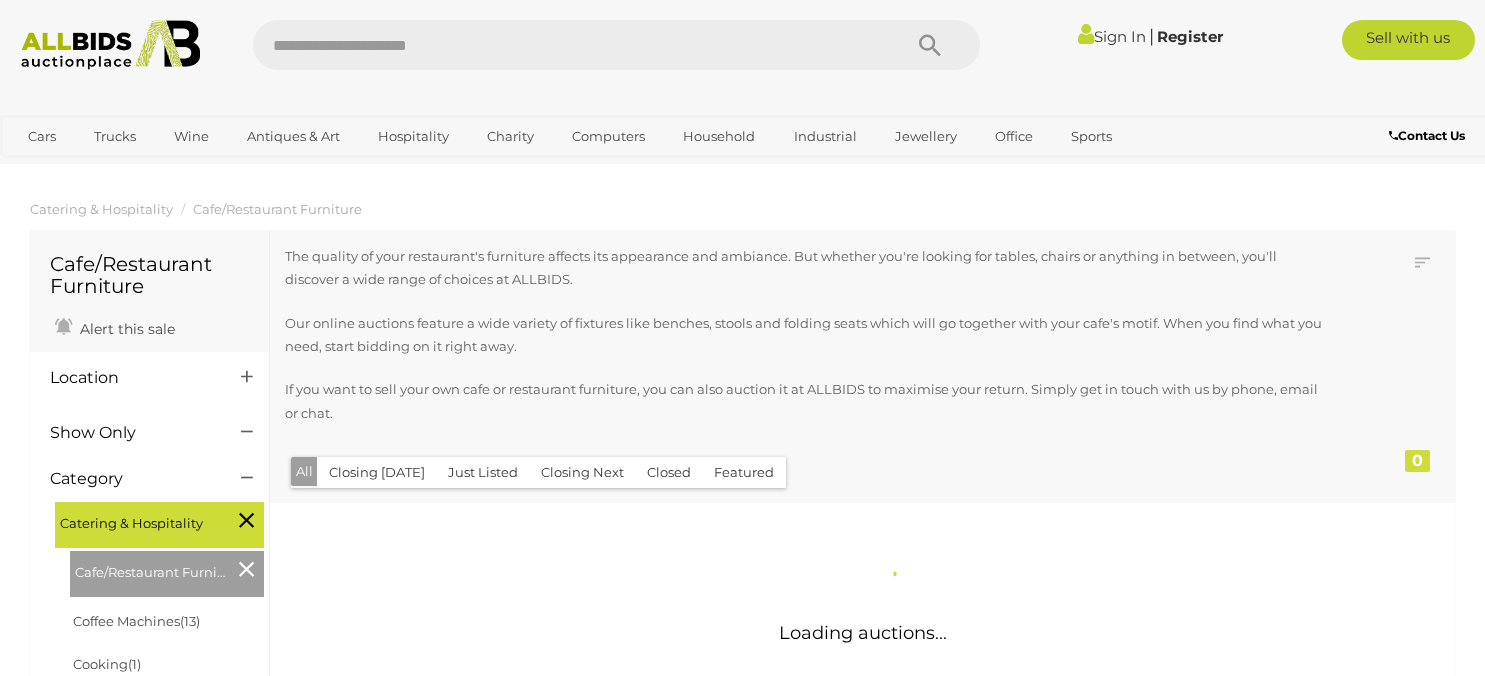 scroll, scrollTop: 0, scrollLeft: 0, axis: both 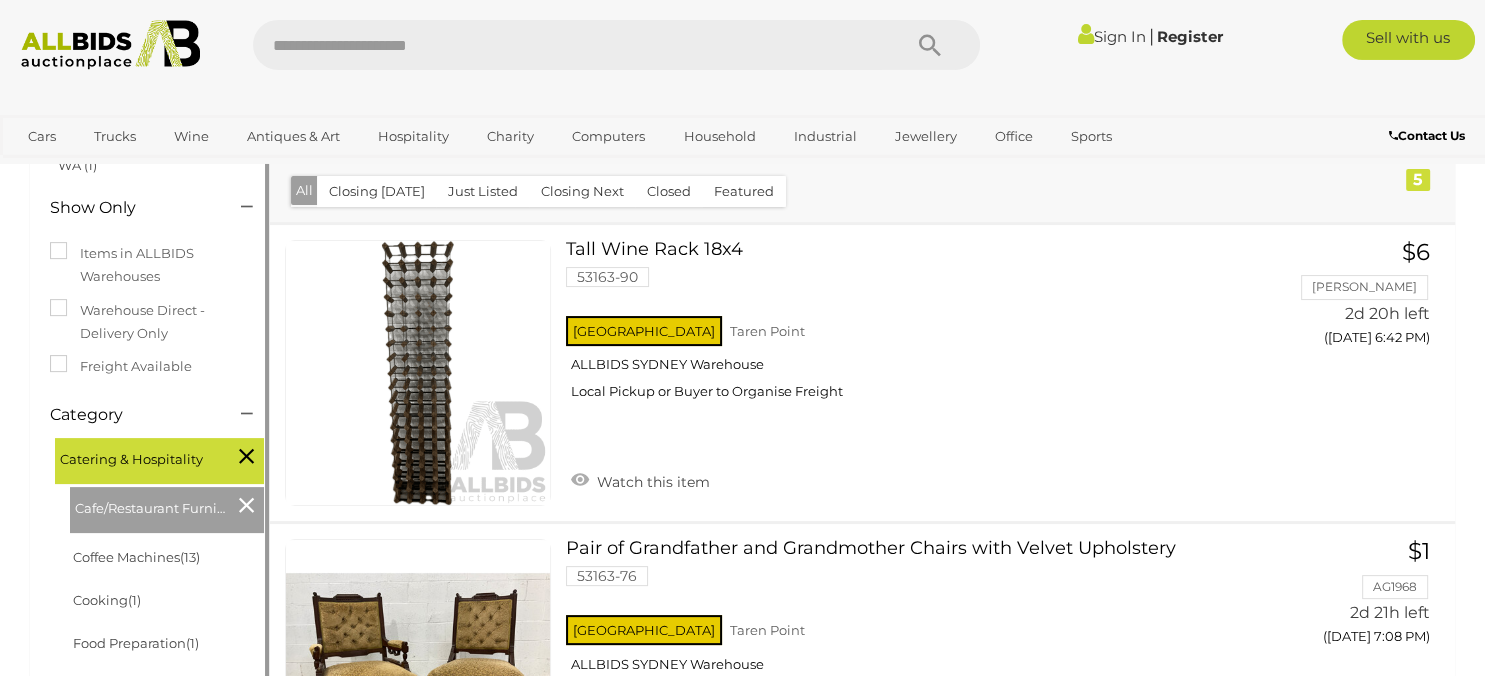 click on "Coffee Machines
(13)" at bounding box center (167, 557) 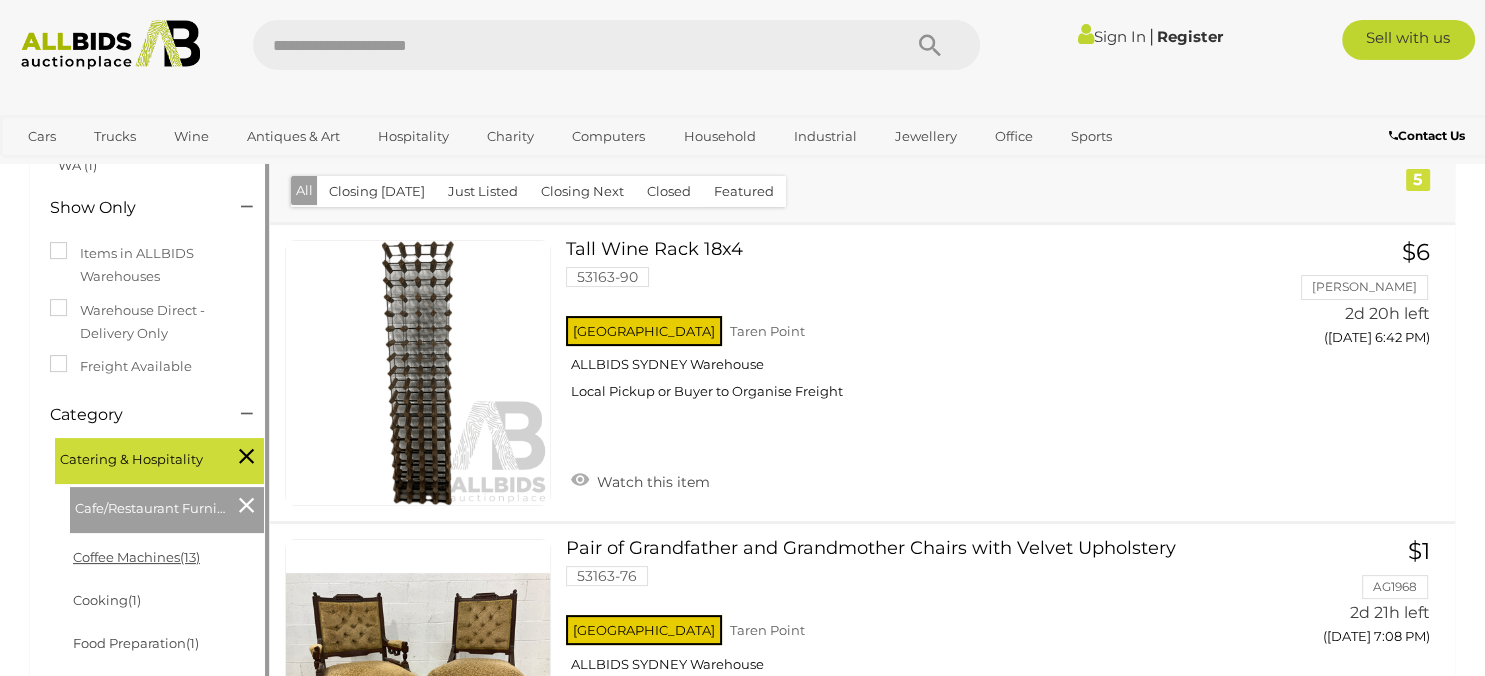 click on "Coffee Machines
(13)" at bounding box center (136, 557) 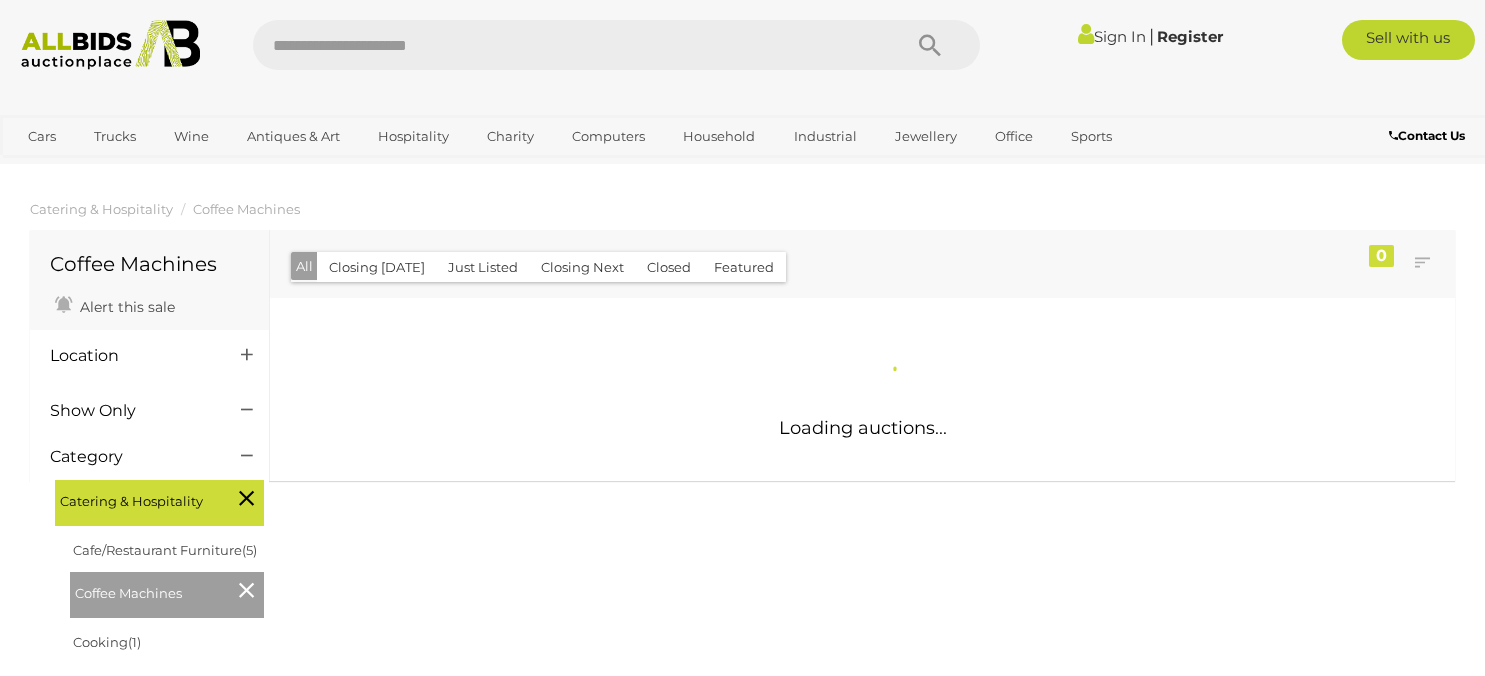 scroll, scrollTop: 0, scrollLeft: 0, axis: both 